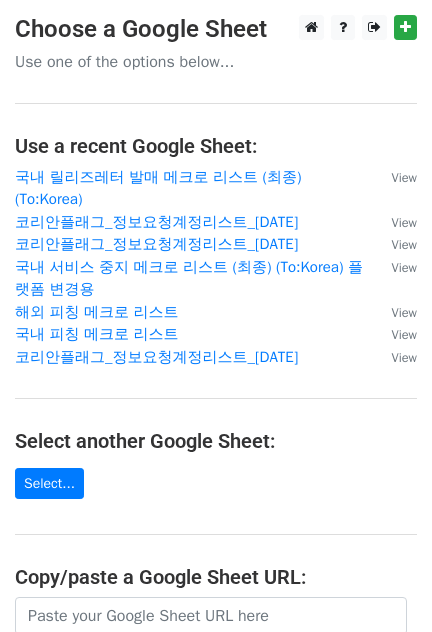 scroll, scrollTop: 340, scrollLeft: 0, axis: vertical 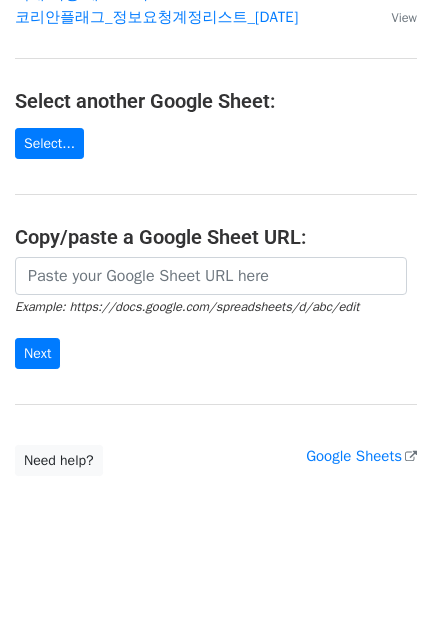 drag, startPoint x: 127, startPoint y: 254, endPoint x: 117, endPoint y: 270, distance: 18.867962 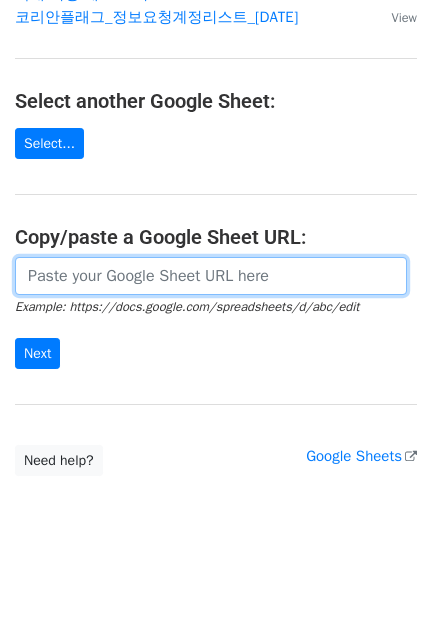 click at bounding box center [211, 276] 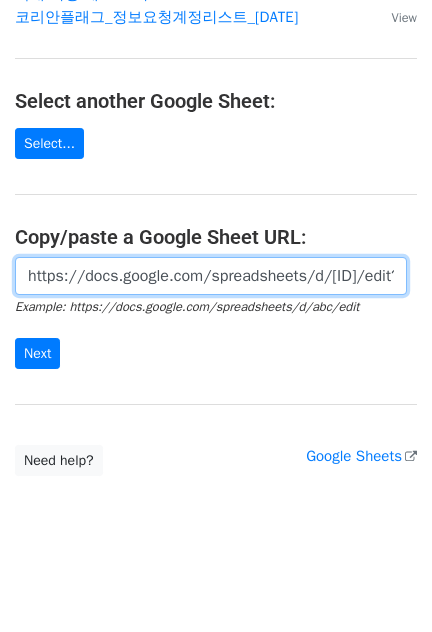 scroll, scrollTop: 0, scrollLeft: 474, axis: horizontal 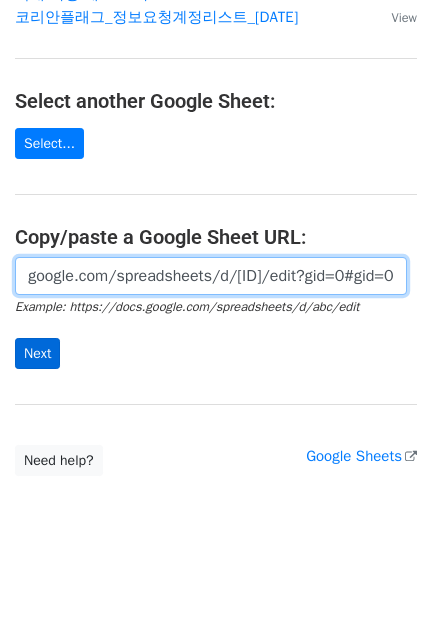 type on "https://docs.google.com/spreadsheets/d/1KHcYv3-vWRWtZN51Yi1JdLg8VtCH7JkDX6q9Zm9HNRk/edit?gid=0#gid=0" 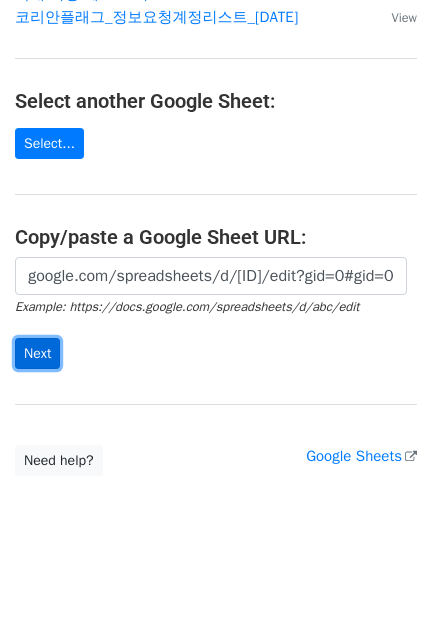 click on "Next" at bounding box center [37, 353] 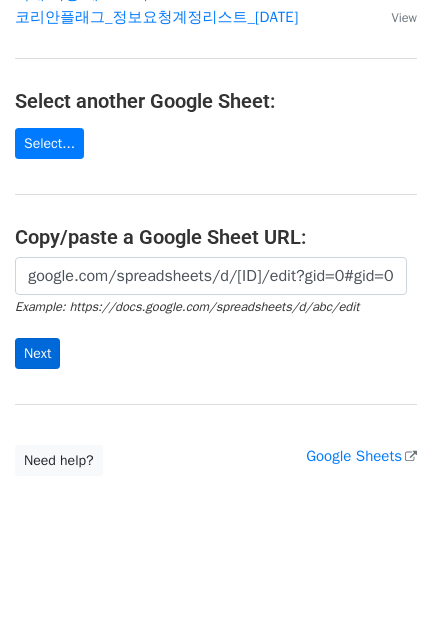 scroll, scrollTop: 0, scrollLeft: 0, axis: both 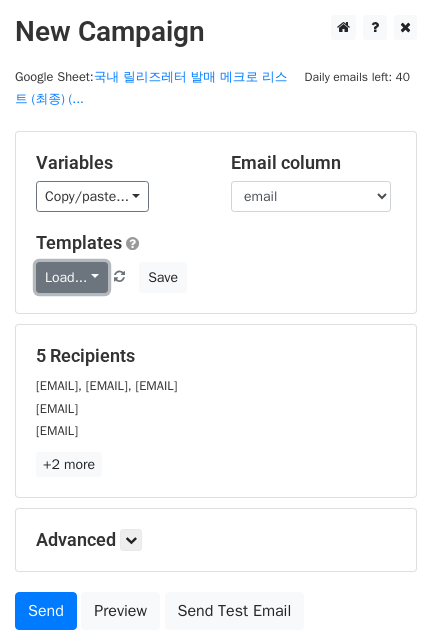 click on "Load..." at bounding box center (72, 277) 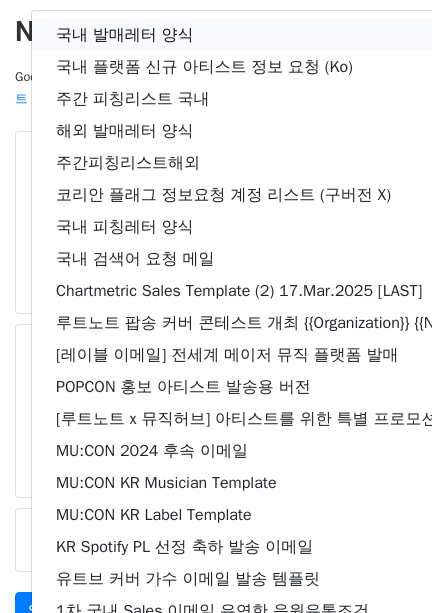 click on "국내 발매레터 양식" at bounding box center (305, 35) 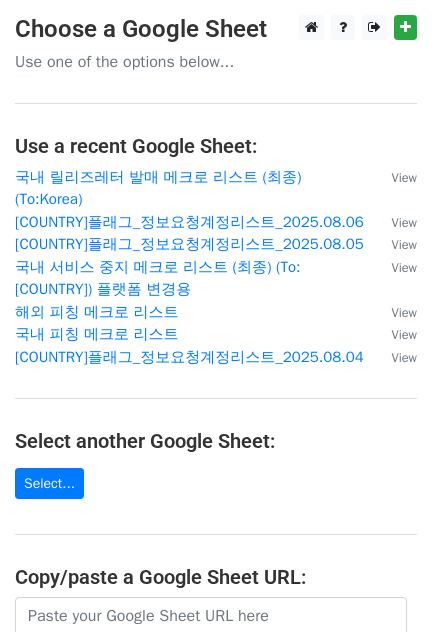scroll, scrollTop: 340, scrollLeft: 0, axis: vertical 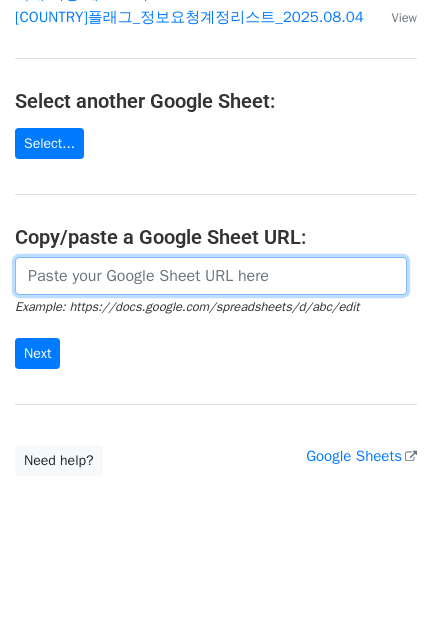 drag, startPoint x: 111, startPoint y: 270, endPoint x: 115, endPoint y: 281, distance: 11.7046995 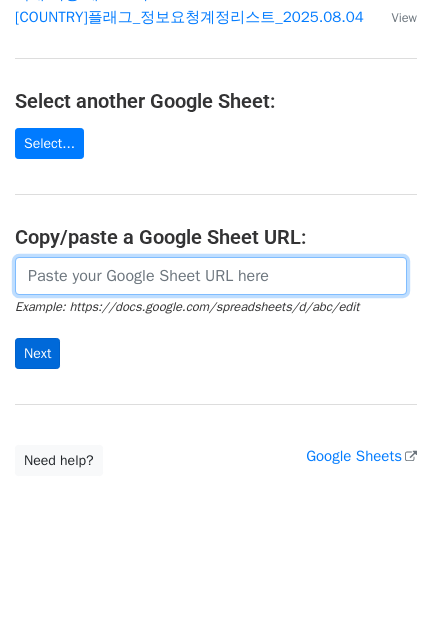 paste on "https://docs.google.com/spreadsheets/d/1ZSgOr0nBT7DxnERC5vRDOuM0mjO4OWihUZZpA6t7YUM/edit?gid=1989483355#gid=1989483355" 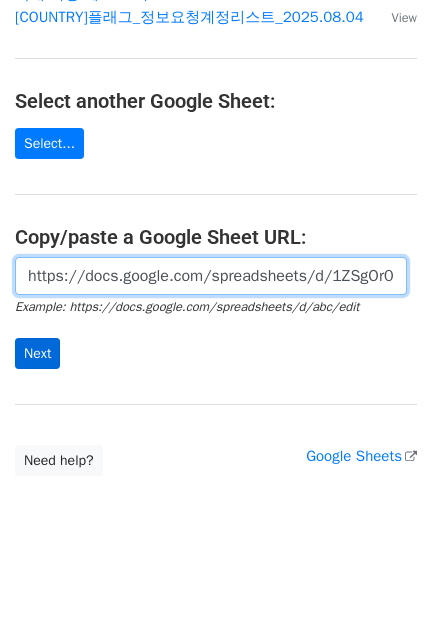 scroll, scrollTop: 0, scrollLeft: 652, axis: horizontal 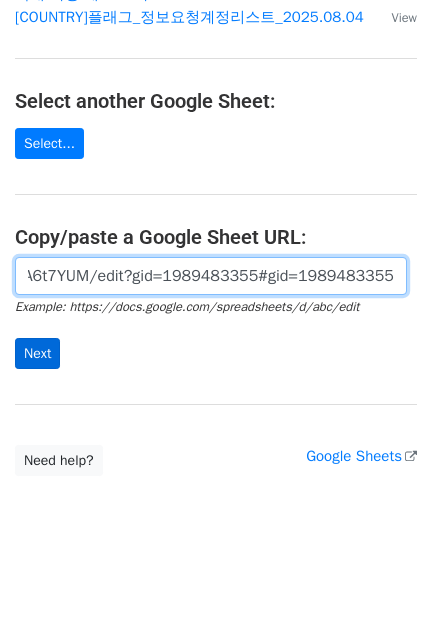 type on "https://docs.google.com/spreadsheets/d/1ZSgOr0nBT7DxnERC5vRDOuM0mjO4OWihUZZpA6t7YUM/edit?gid=1989483355#gid=1989483355" 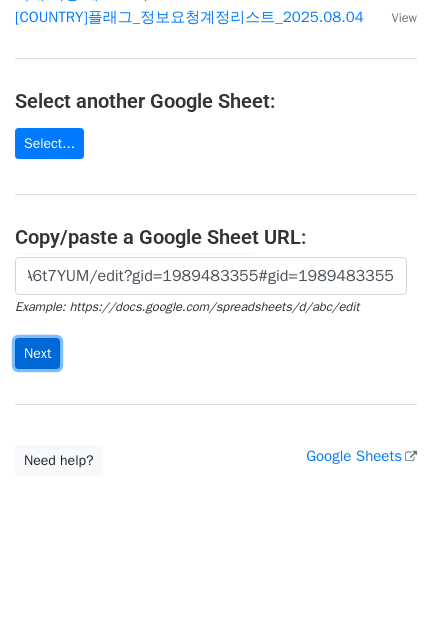 click on "Next" at bounding box center [37, 353] 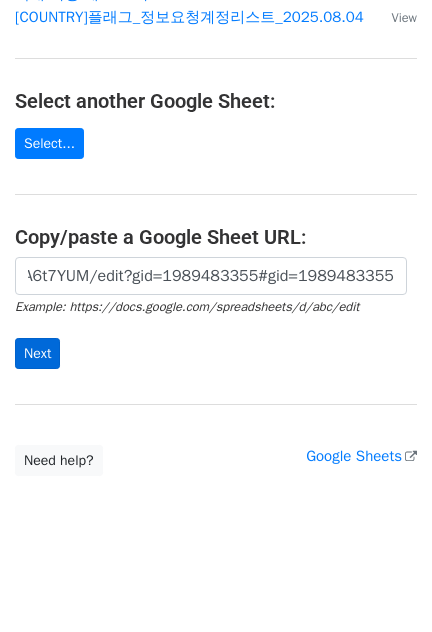 scroll, scrollTop: 0, scrollLeft: 0, axis: both 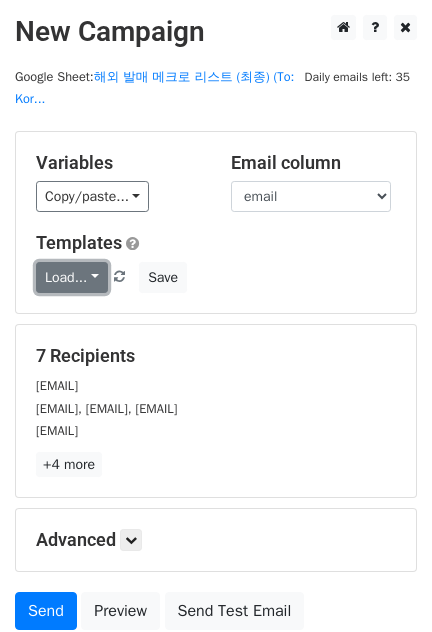 click on "Load..." at bounding box center (72, 277) 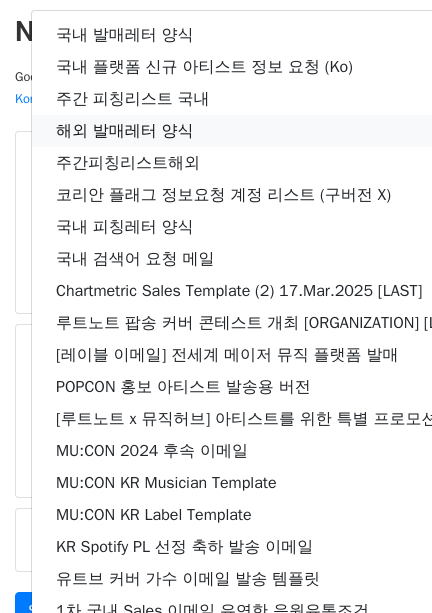 click on "해외 발매레터 양식" at bounding box center [303, 131] 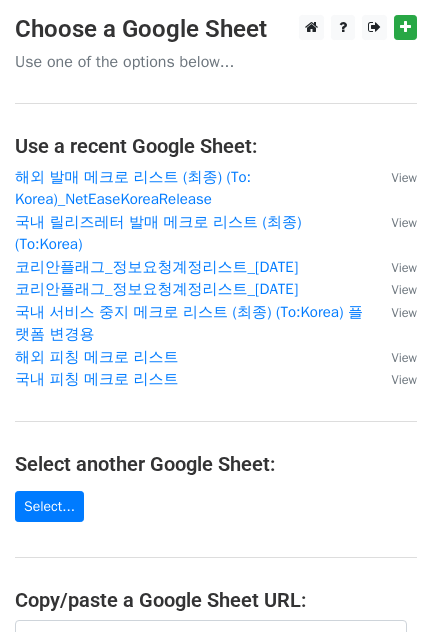 scroll, scrollTop: 363, scrollLeft: 0, axis: vertical 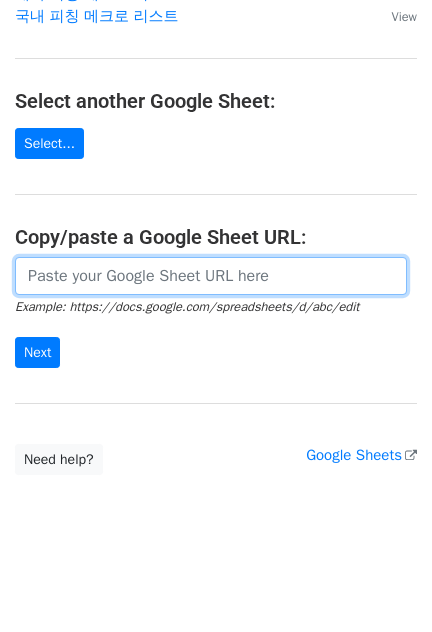 click at bounding box center [211, 276] 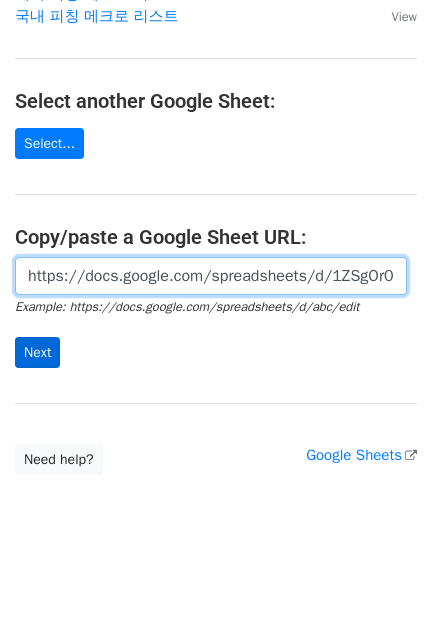 scroll, scrollTop: 0, scrollLeft: 652, axis: horizontal 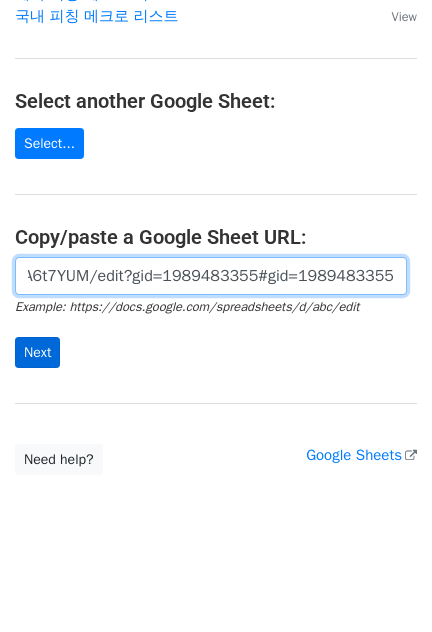 type on "https://docs.google.com/spreadsheets/d/1ZSgOr0nBT7DxnERC5vRDOuM0mjO4OWihUZZpA6t7YUM/edit?gid=1989483355#gid=1989483355" 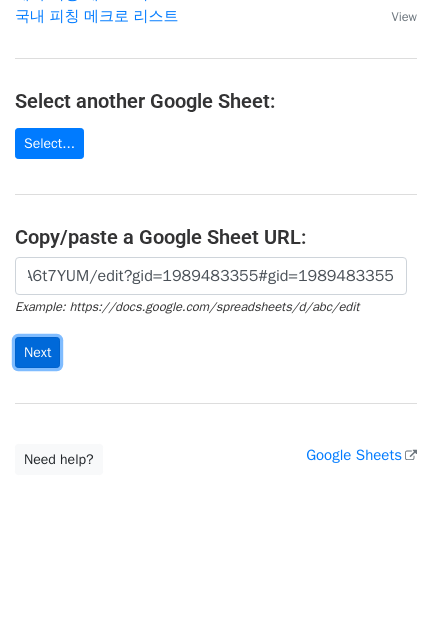 click on "Next" at bounding box center (37, 352) 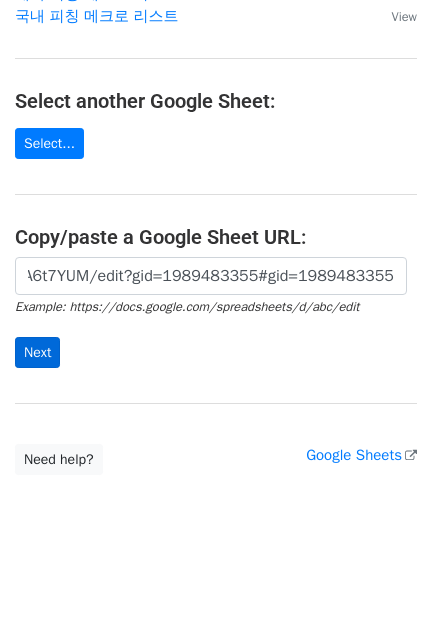scroll, scrollTop: 0, scrollLeft: 0, axis: both 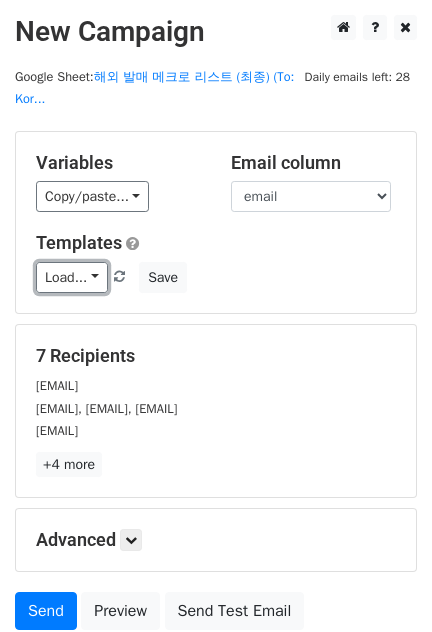 click on "Load..." at bounding box center (72, 277) 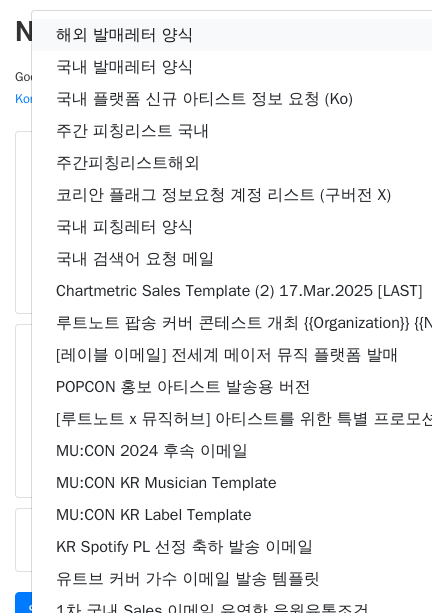 click on "해외 발매레터 양식" at bounding box center (305, 35) 